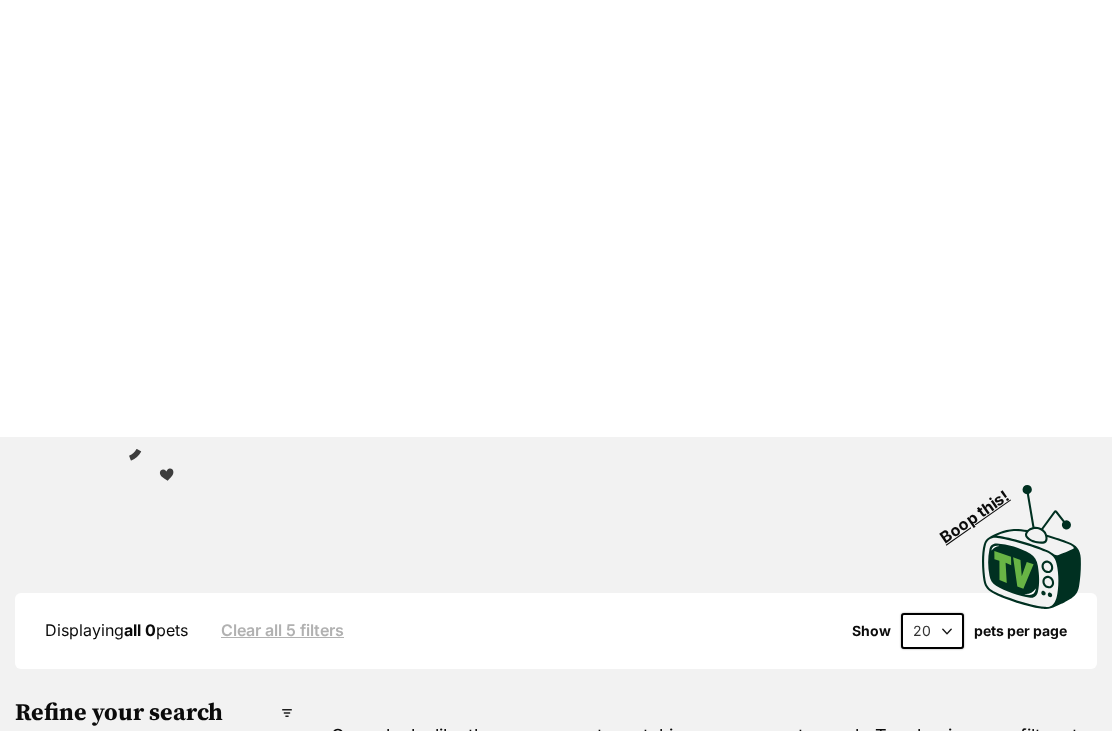 scroll, scrollTop: 0, scrollLeft: 0, axis: both 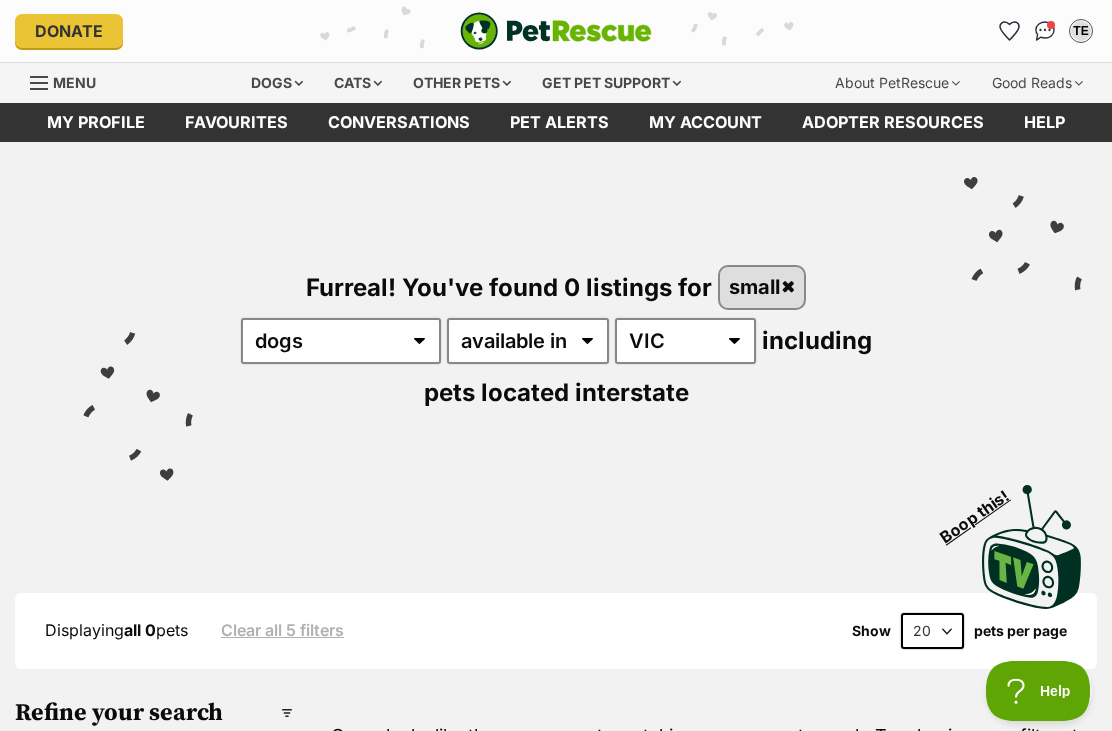 type 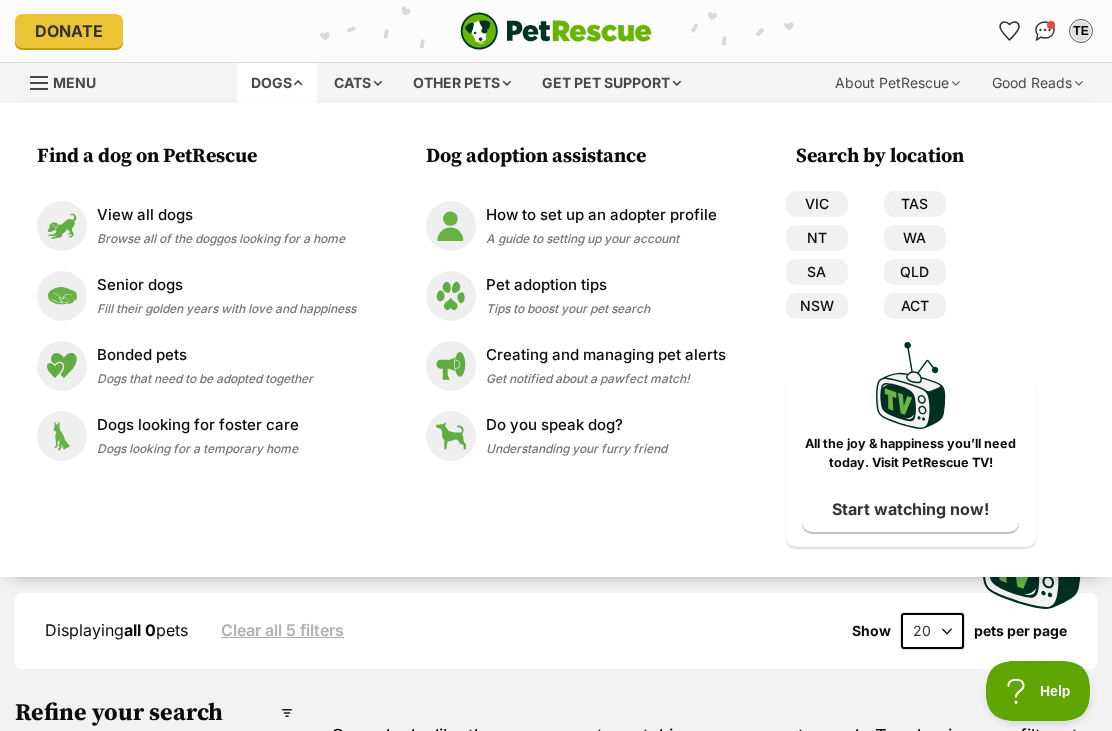 click on "Browse all of the doggos looking for a home" at bounding box center [221, 238] 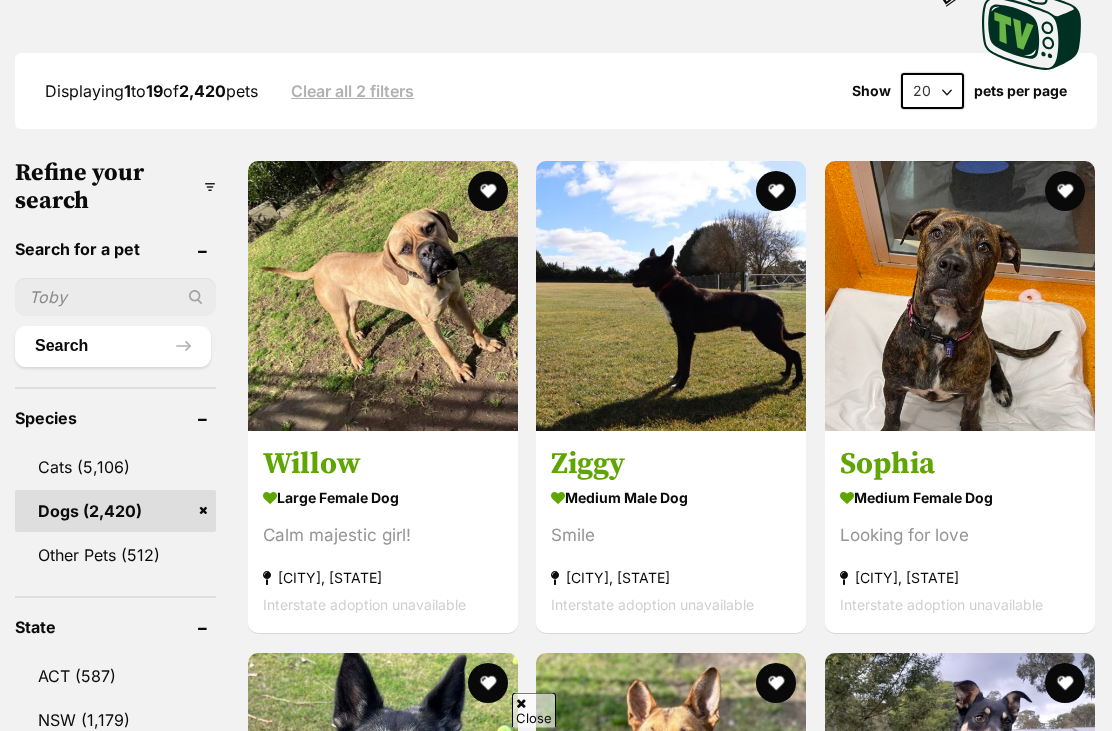 scroll, scrollTop: 557, scrollLeft: 0, axis: vertical 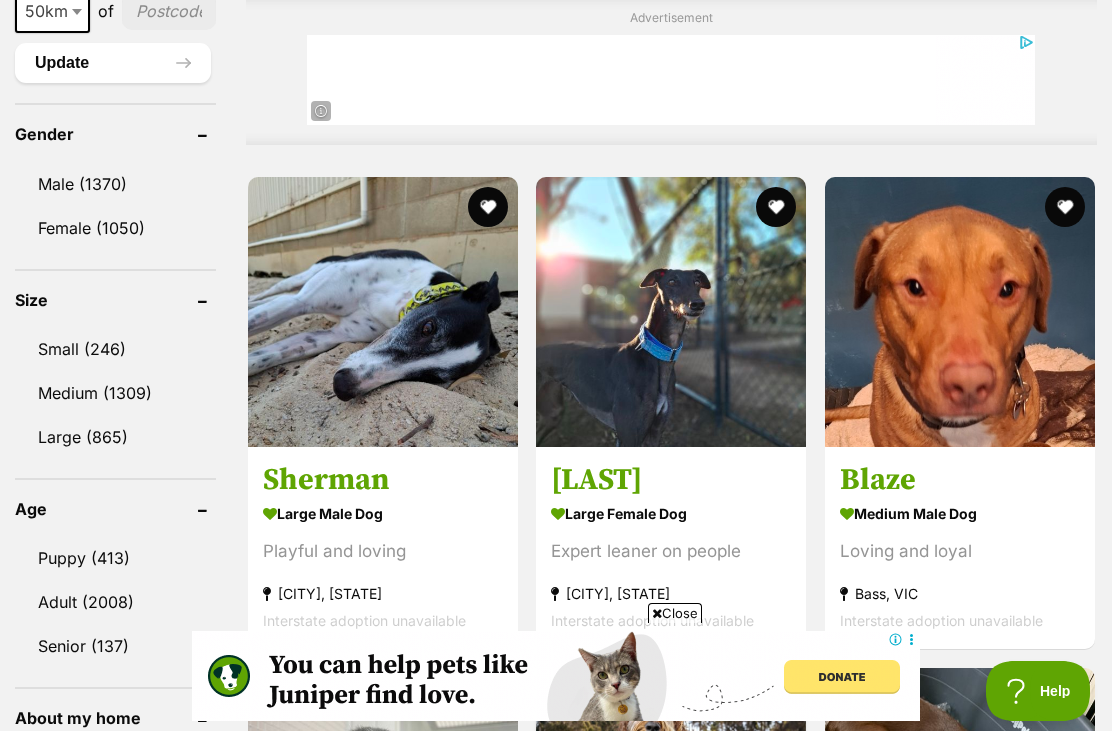 click on "Small (246)" at bounding box center [115, 349] 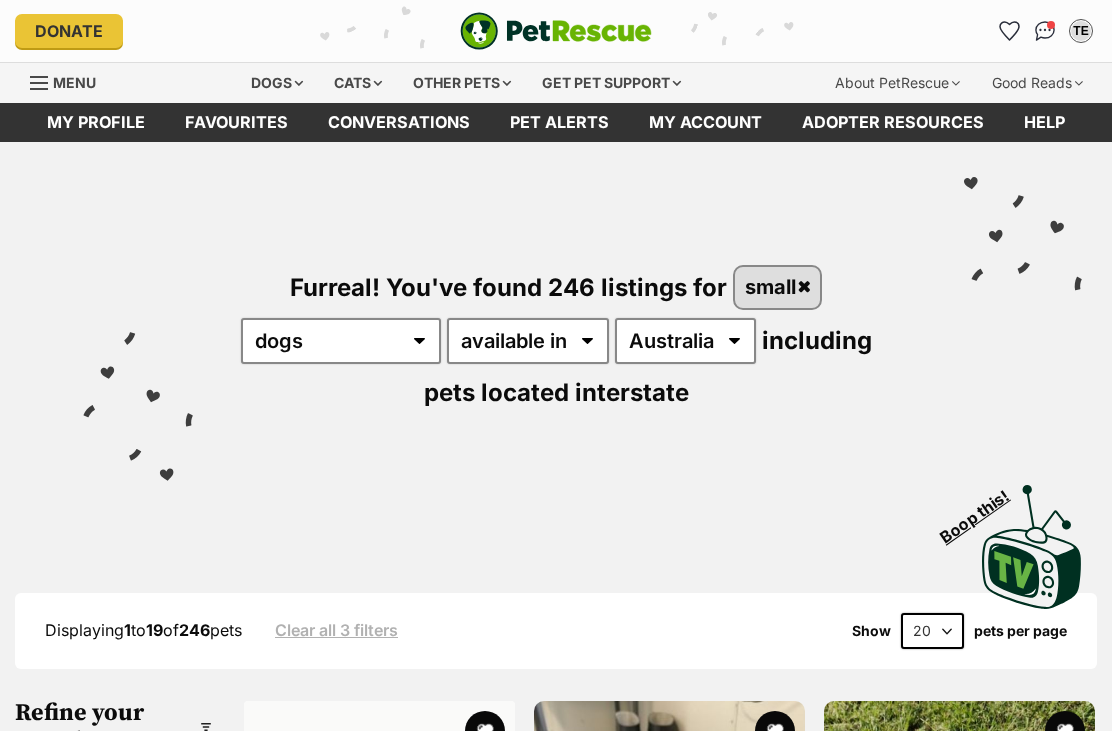 scroll, scrollTop: 0, scrollLeft: 0, axis: both 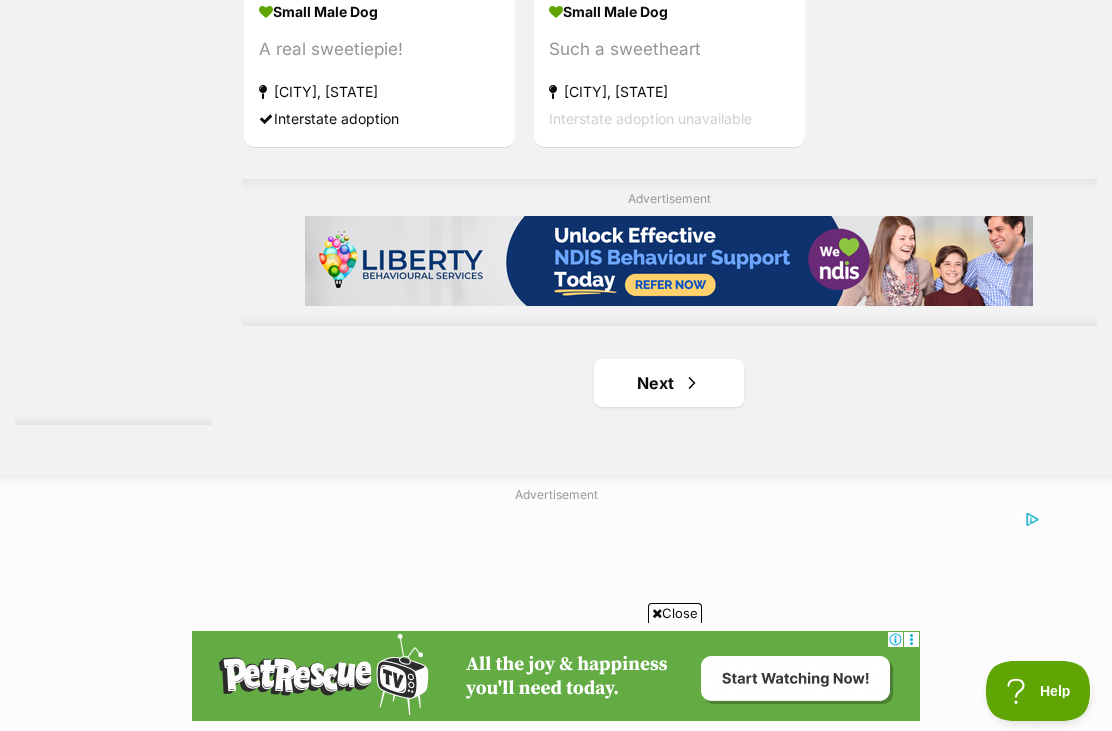 click on "Pippa
small female Dog
Very cute
Kunama, NSW
Interstate adoption
Snickerdoodle
small male Dog
personality
South Morang, VIC
Interstate adoption unavailable
Odie
small male Dog
Fun and Energetic
Carrum Downs, VIC
Interstate adoption unavailable
Mexico
small male Dog
Looking for love
Burwood East, VIC
Interstate adoption unavailable
Trixie
small female Dog
Playful, cuddly & fluffy
Deer Park, VIC
Interstate adoption unavailable
Leyla and Bender
small female Dog
Great Mates
Safety Beach, VIC
Interstate adoption unavailable
Advertisement
Trooper - 5 Year Old Jack Russell
small male Dog
Energetic friendly boy" at bounding box center (669, -1615) 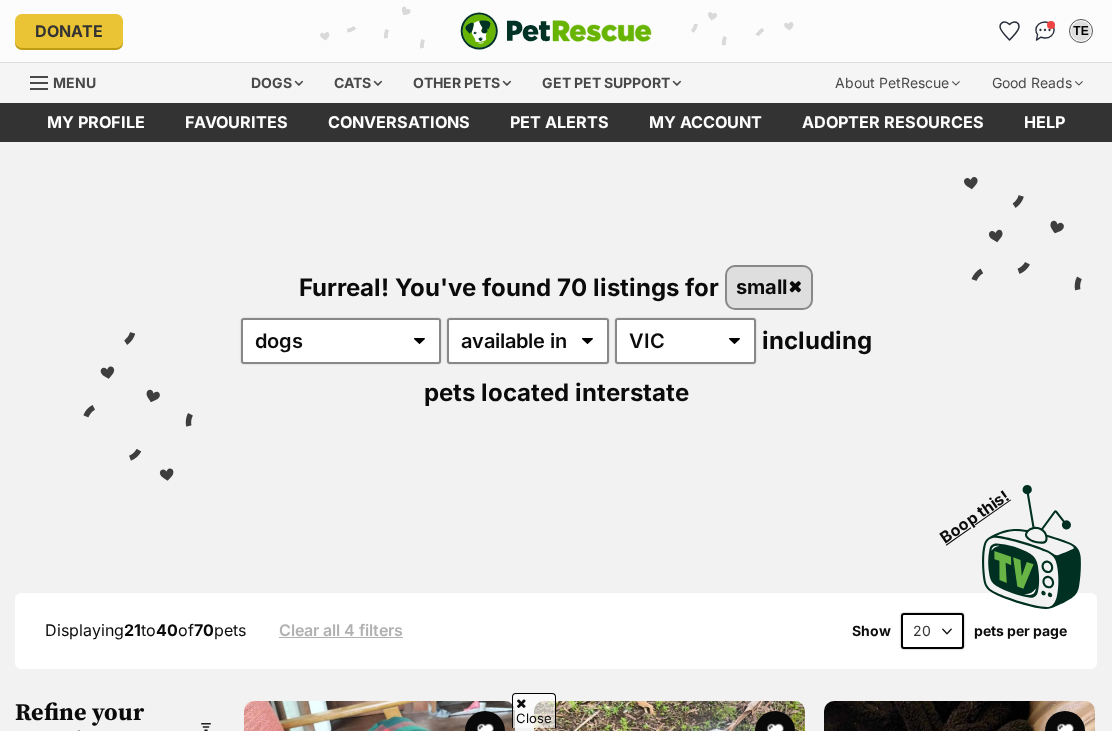 scroll, scrollTop: 748, scrollLeft: 0, axis: vertical 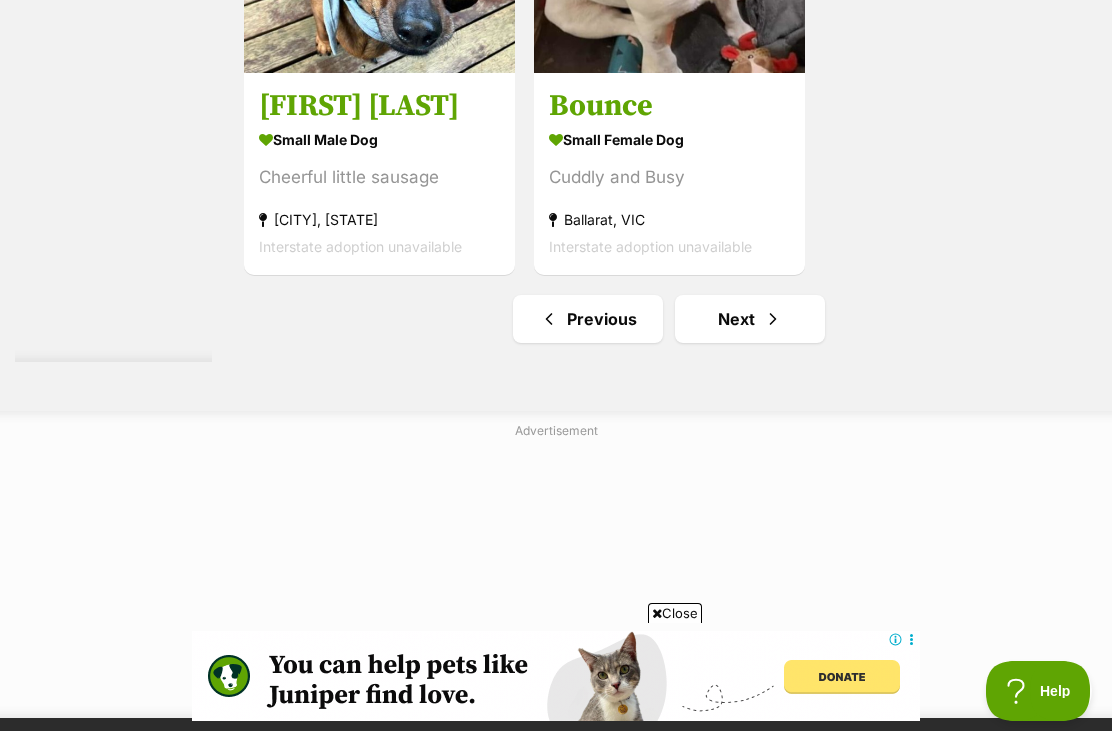 click on "Next" at bounding box center [750, 319] 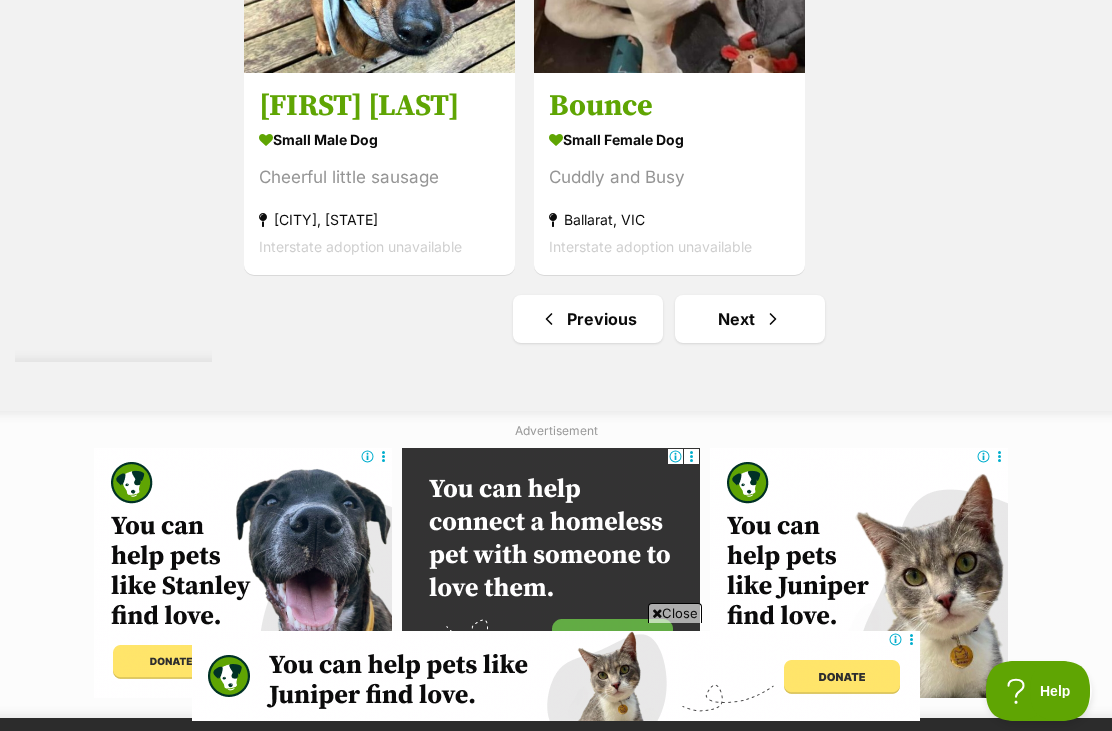 scroll, scrollTop: 0, scrollLeft: 0, axis: both 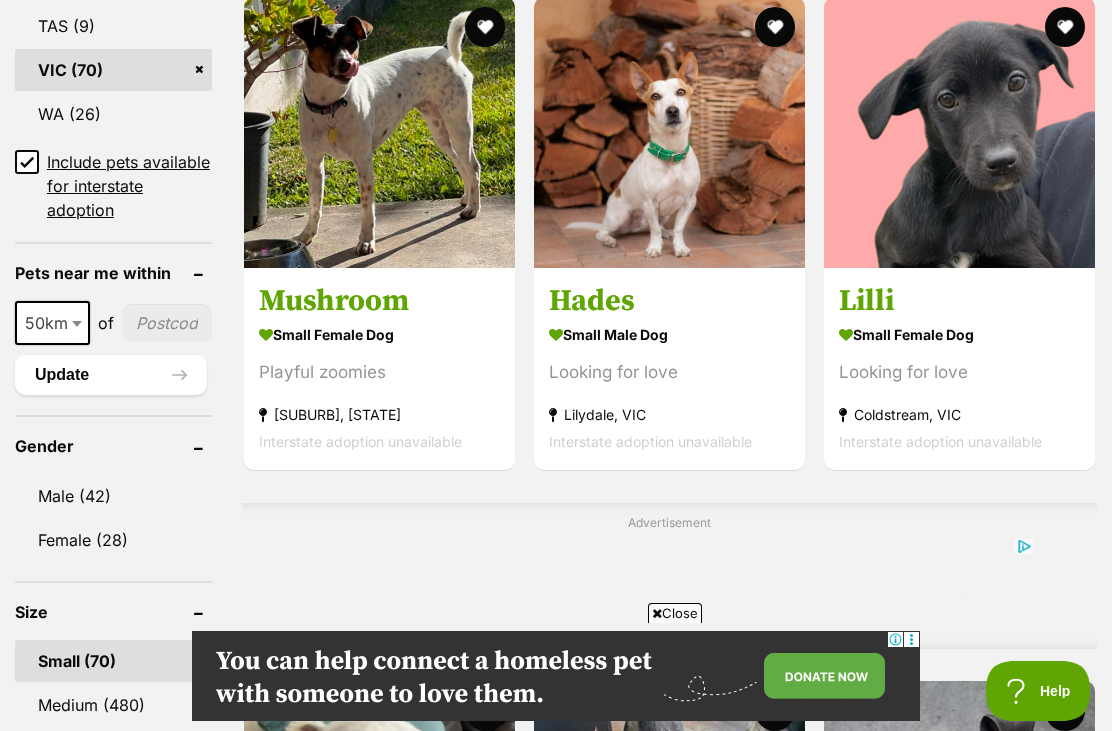 click on "Interstate adoption unavailable" at bounding box center [959, 442] 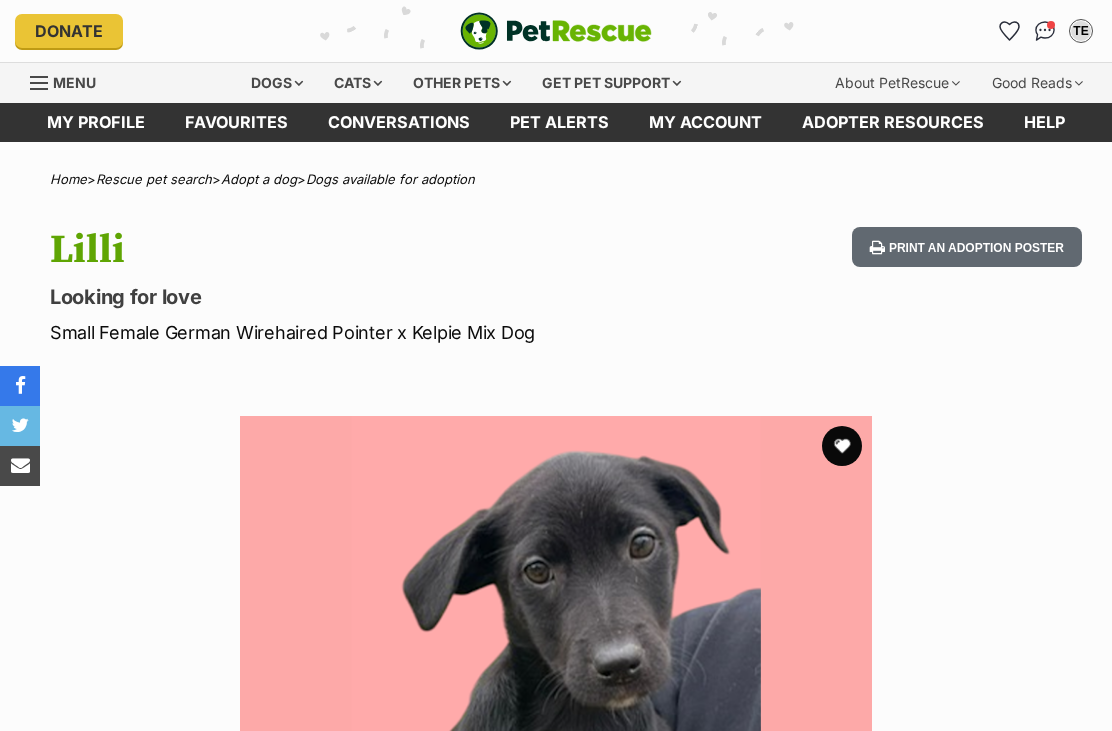 scroll, scrollTop: 65, scrollLeft: 0, axis: vertical 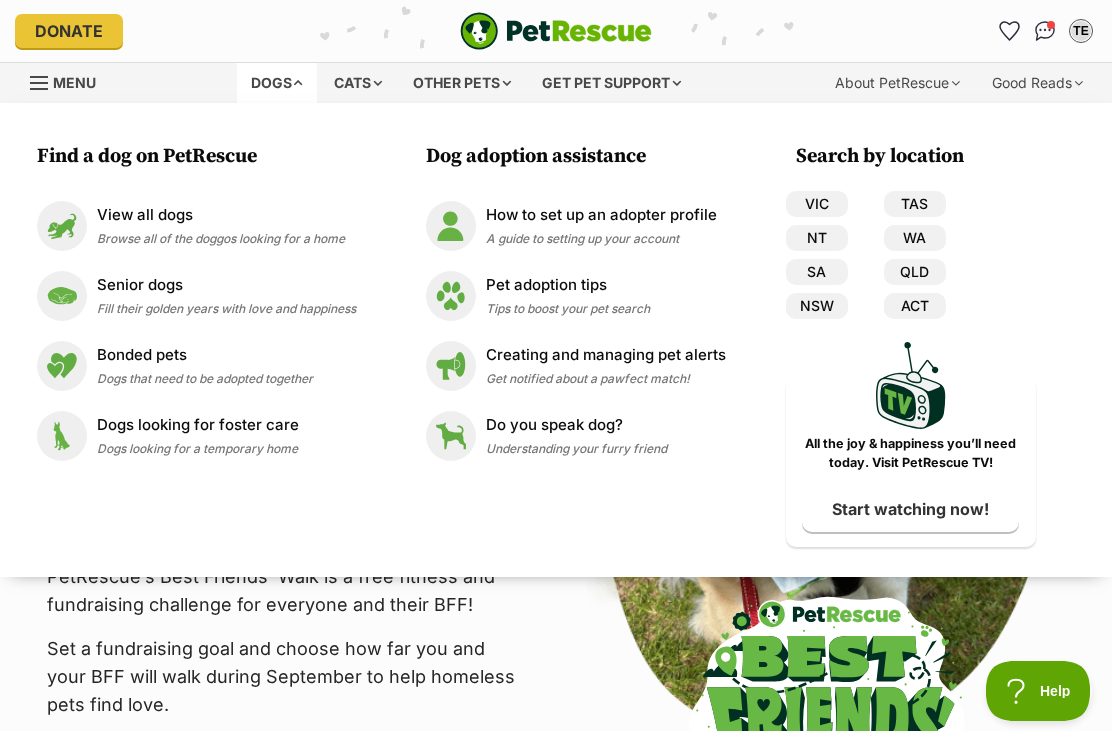click at bounding box center [62, 226] 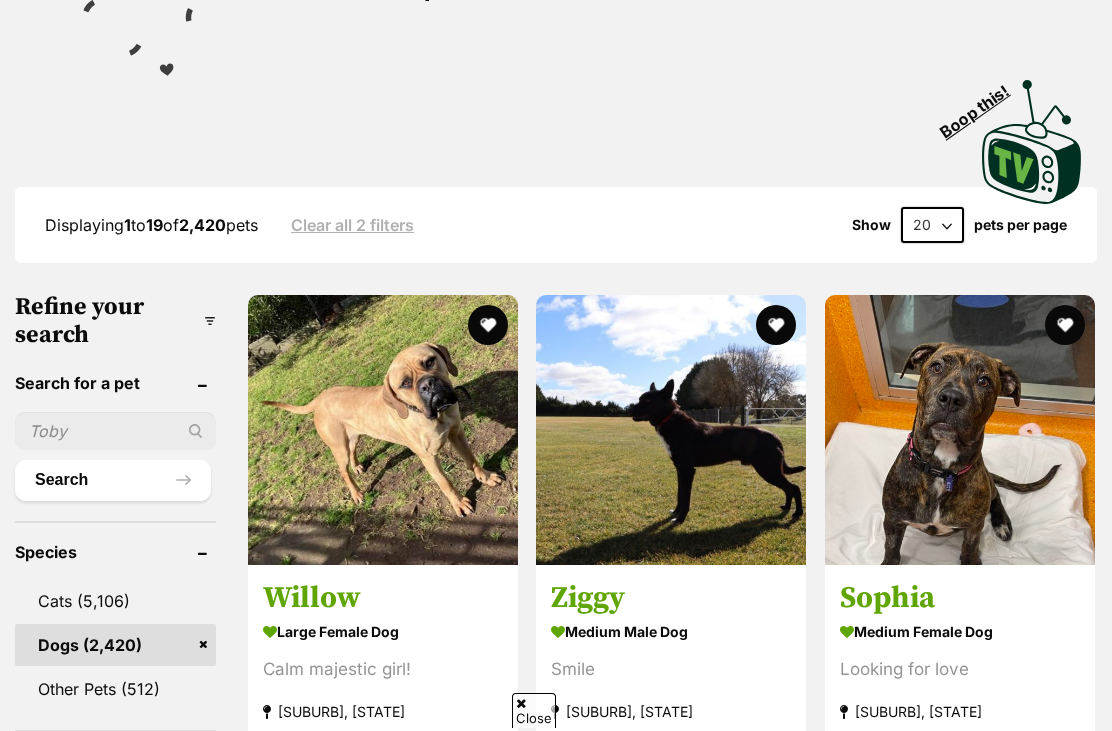 scroll, scrollTop: 0, scrollLeft: 0, axis: both 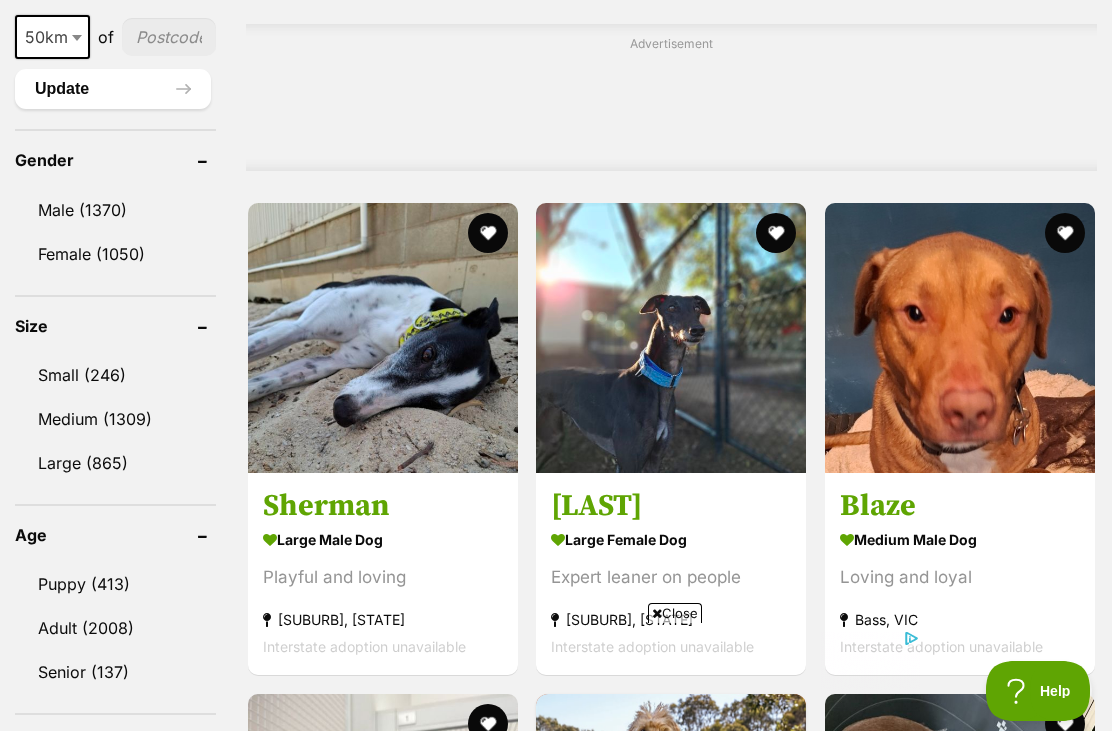 click on "Small (246)" at bounding box center [115, 375] 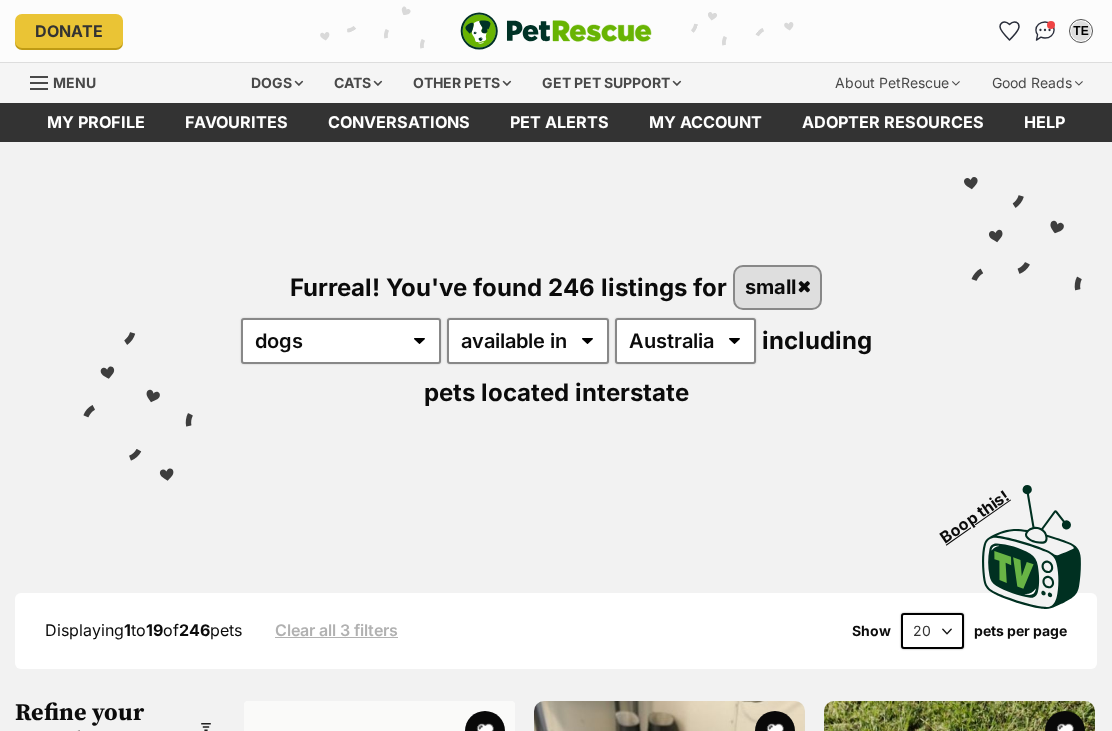scroll, scrollTop: 342, scrollLeft: 0, axis: vertical 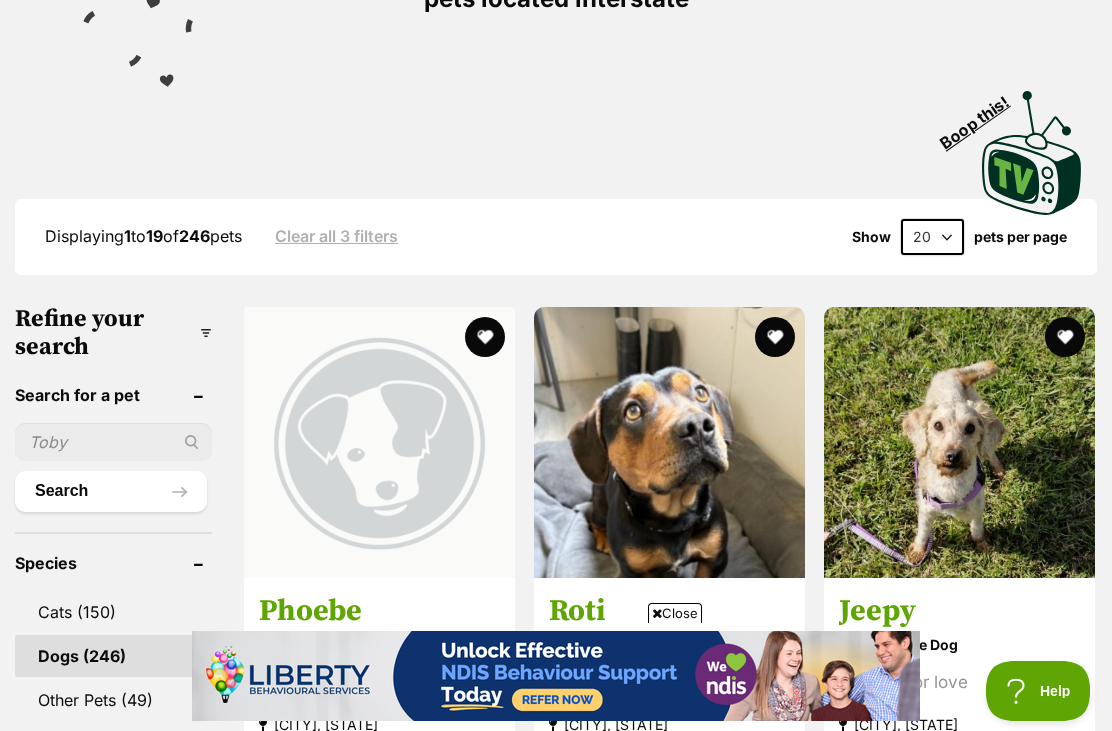 click at bounding box center [379, 442] 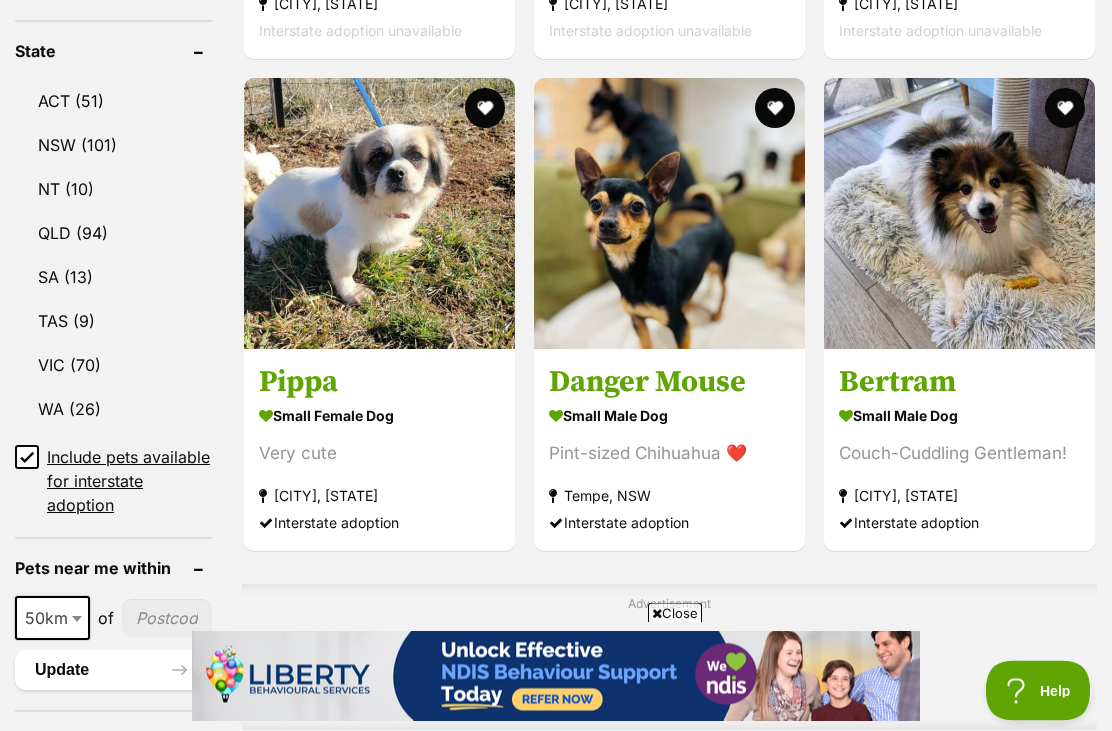 scroll, scrollTop: 0, scrollLeft: 0, axis: both 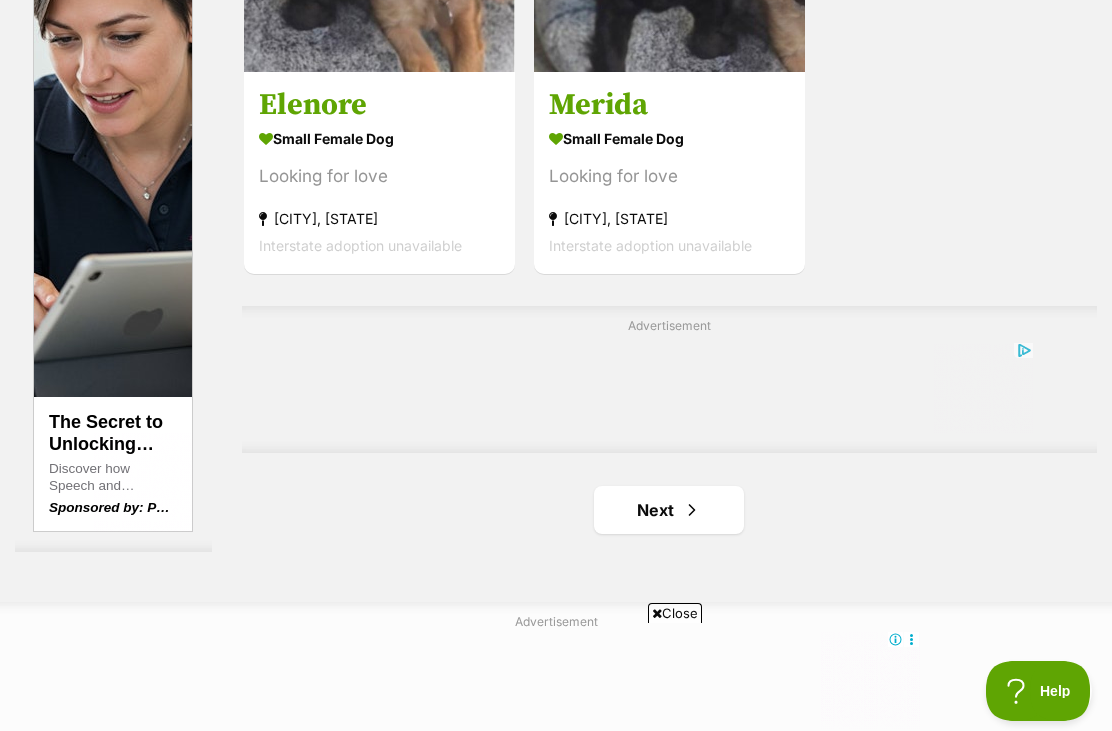 click on "Next" at bounding box center (669, 510) 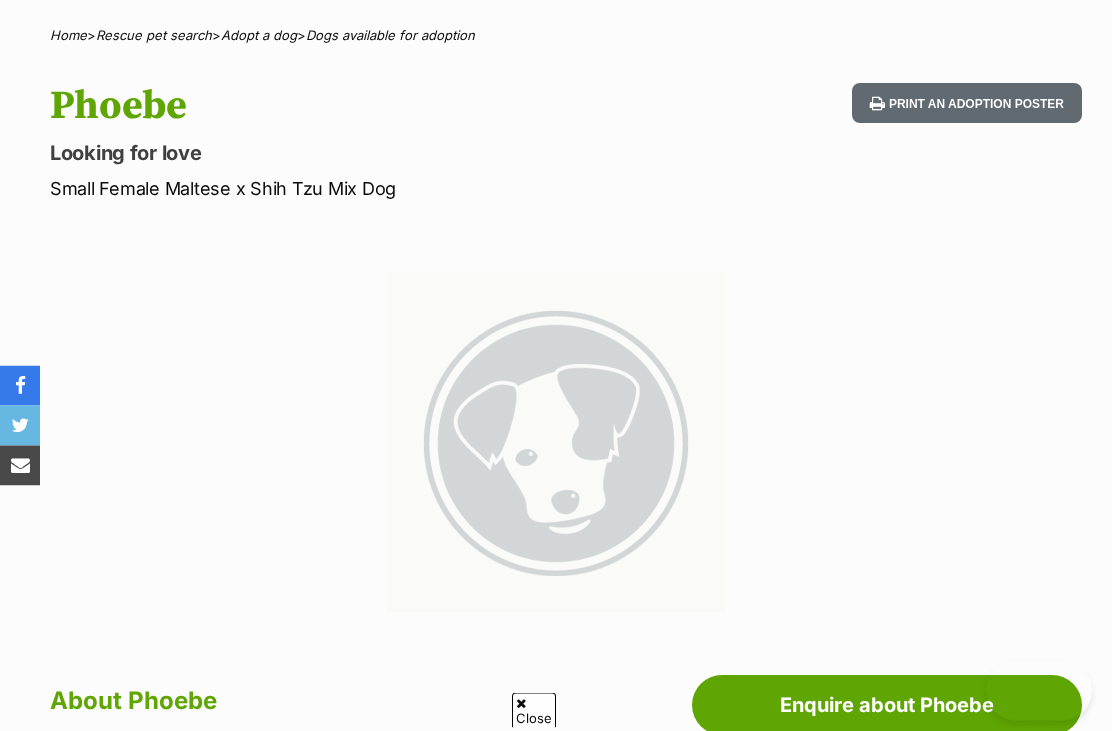scroll, scrollTop: 144, scrollLeft: 0, axis: vertical 